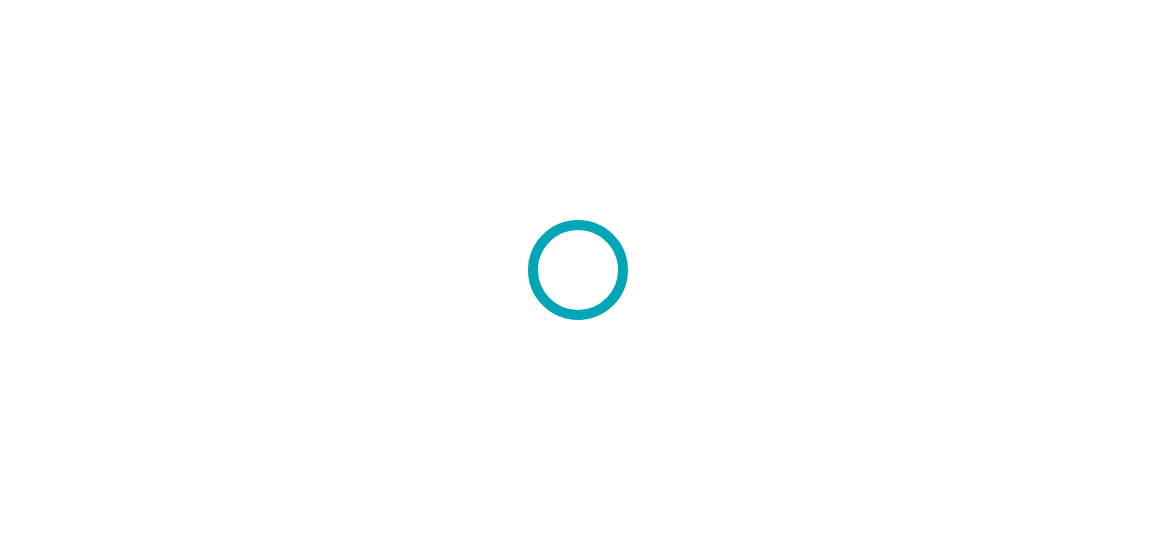 scroll, scrollTop: 0, scrollLeft: 0, axis: both 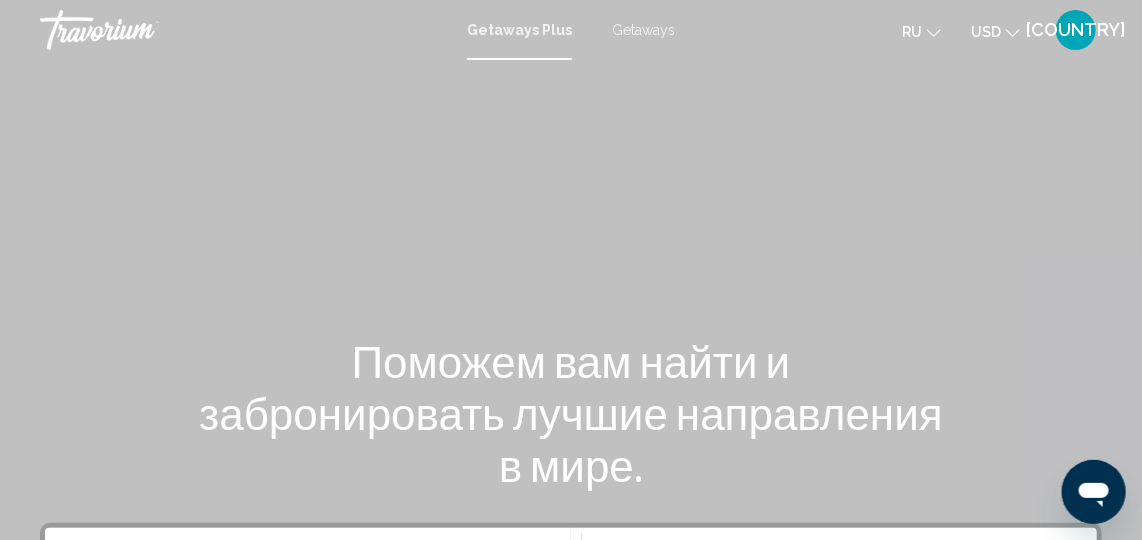 click on "Getaways" at bounding box center (643, 30) 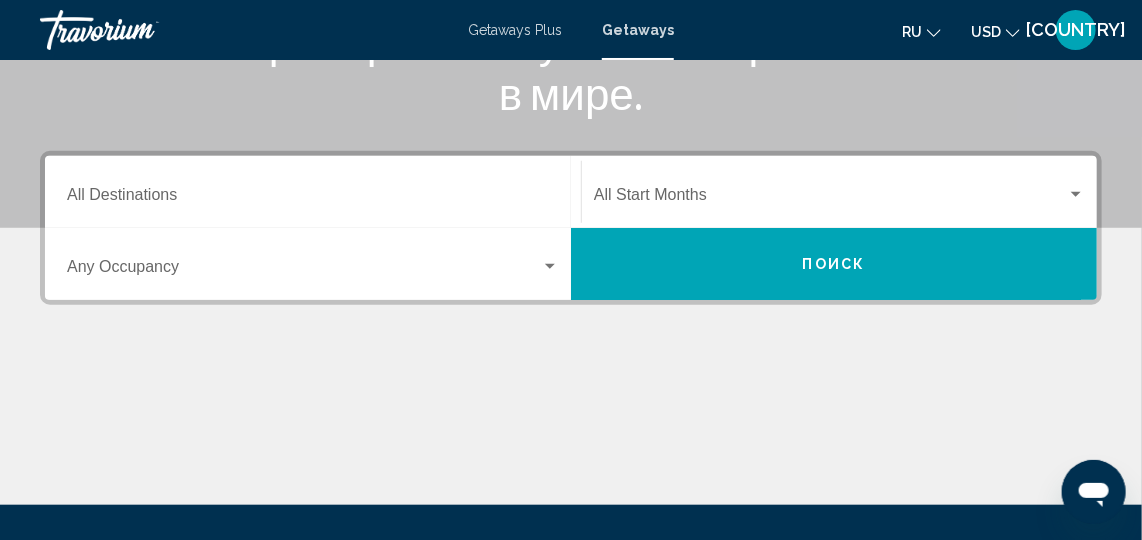 click on "Destination All Destinations" at bounding box center (313, 199) 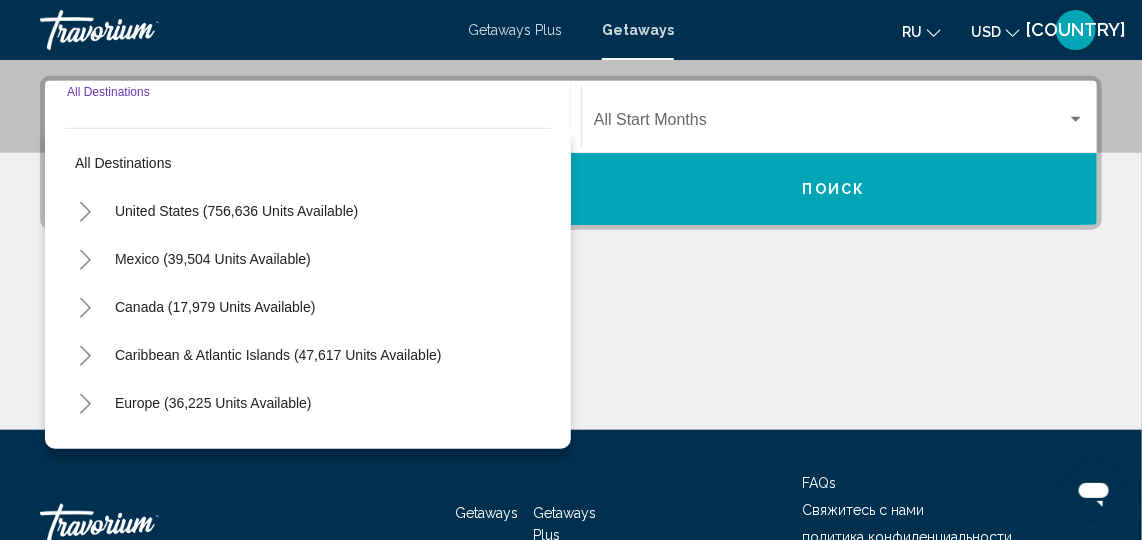 scroll, scrollTop: 457, scrollLeft: 0, axis: vertical 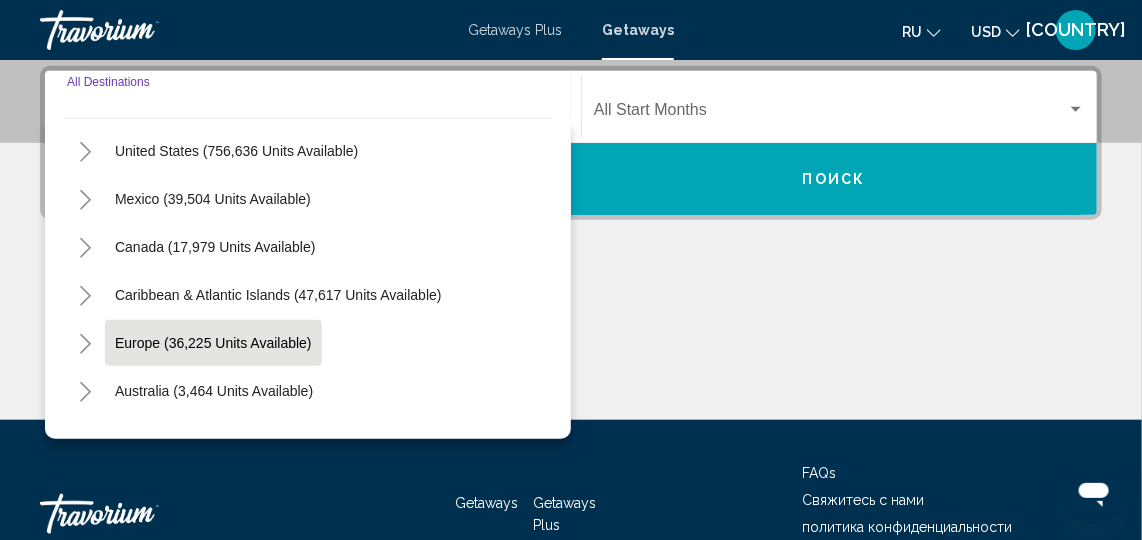 click on "Europe (36,225 units available)" at bounding box center (236, 151) 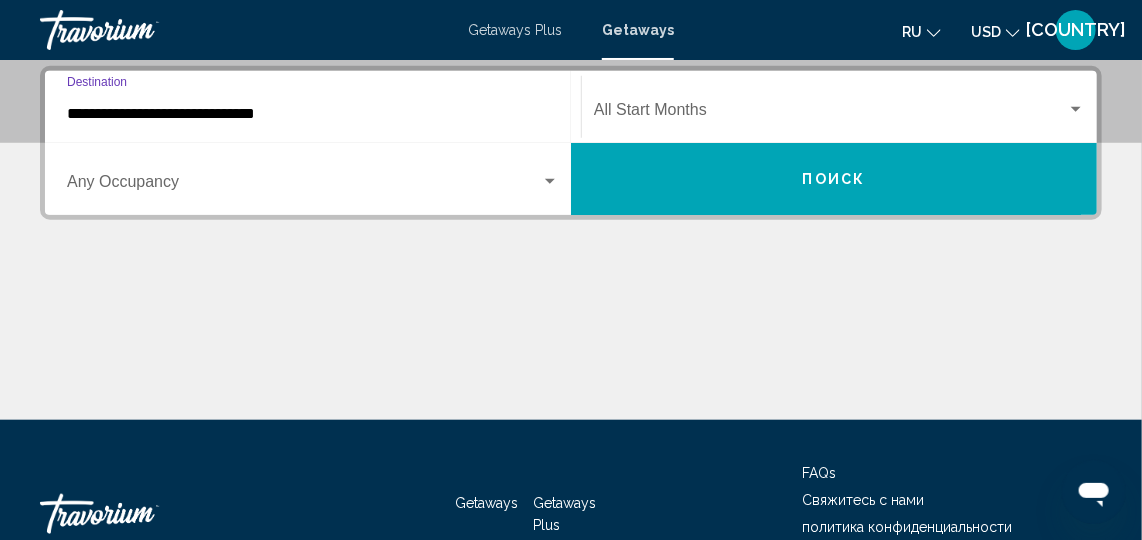 click at bounding box center (1076, 110) 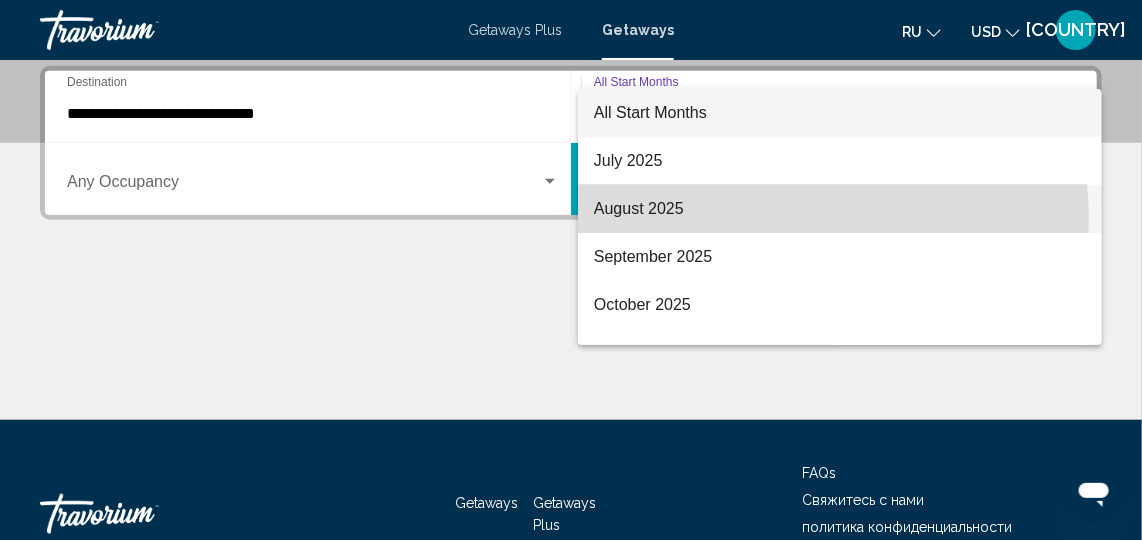 click on "August 2025" at bounding box center [840, 209] 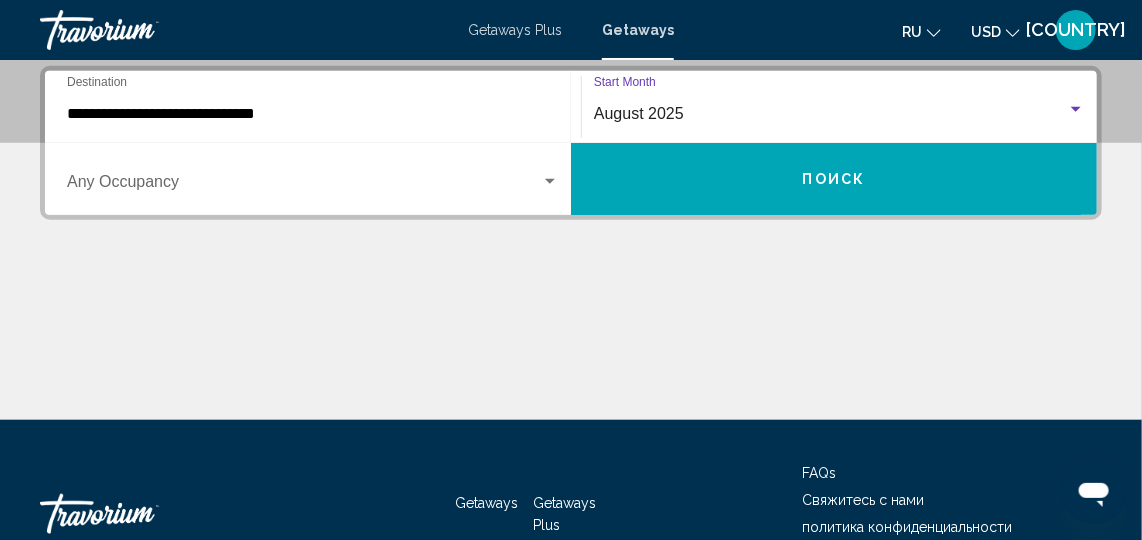 click at bounding box center [304, 186] 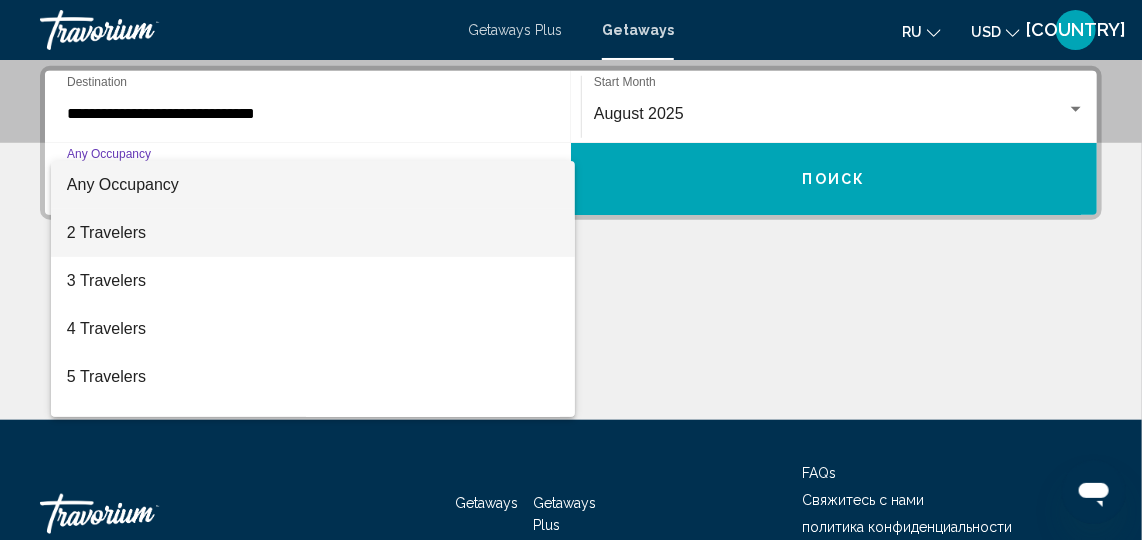 click on "2 Travelers" at bounding box center [313, 233] 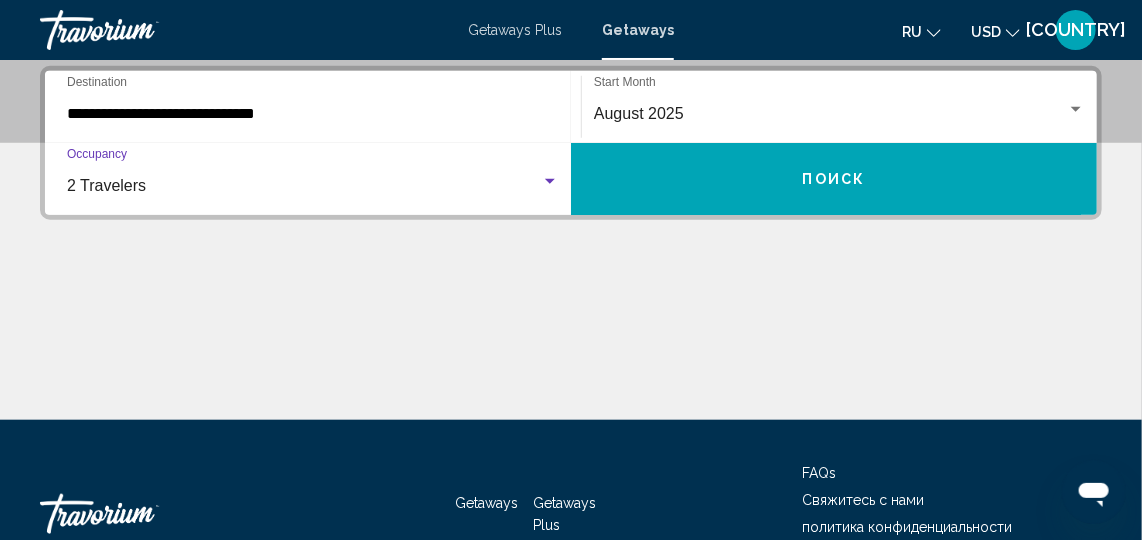 click on "Поиск" at bounding box center [834, 179] 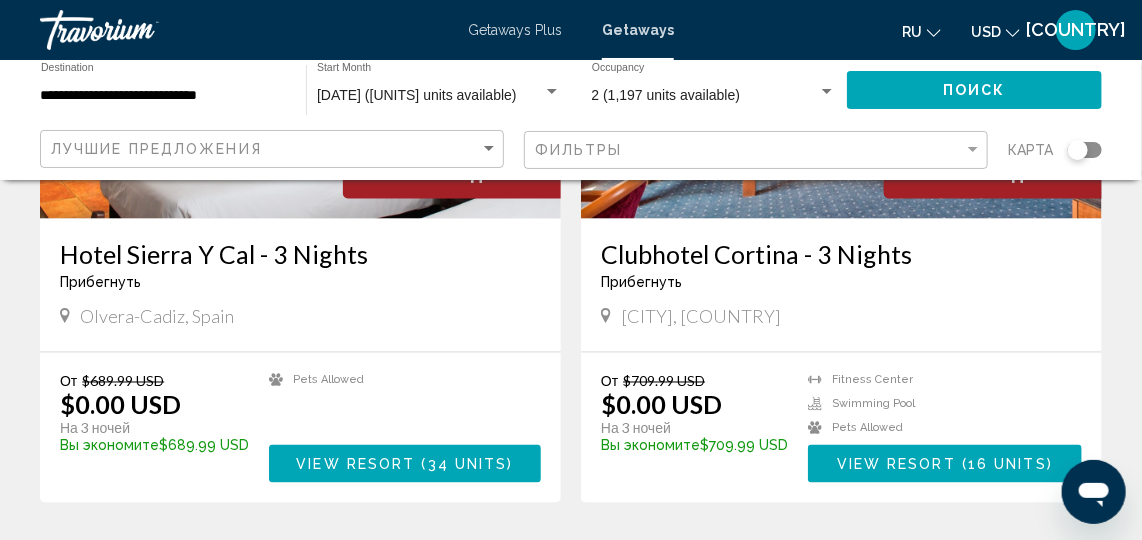 scroll, scrollTop: 1015, scrollLeft: 0, axis: vertical 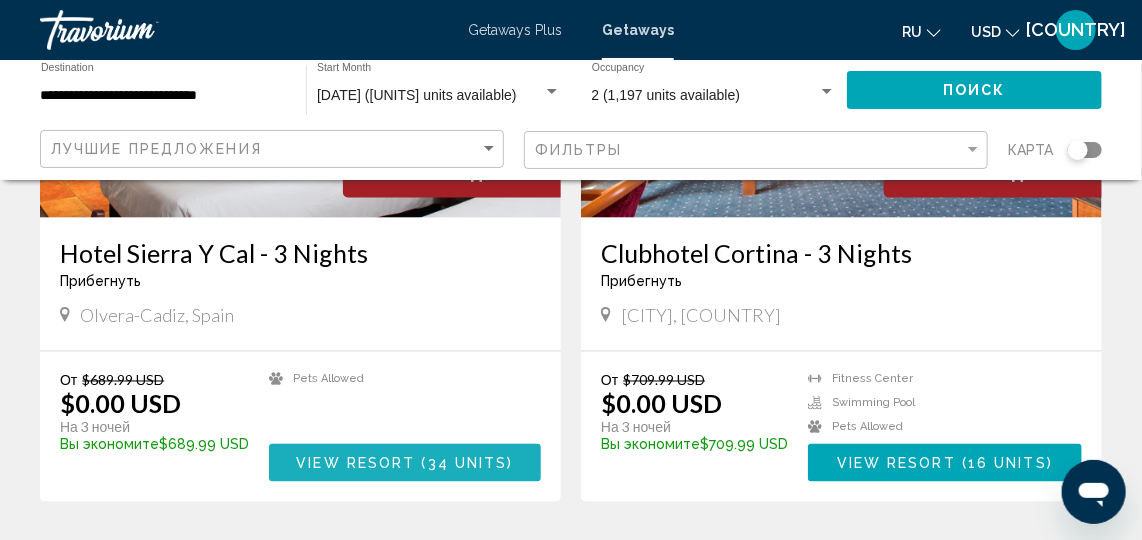 click on "34 units" at bounding box center [468, 464] 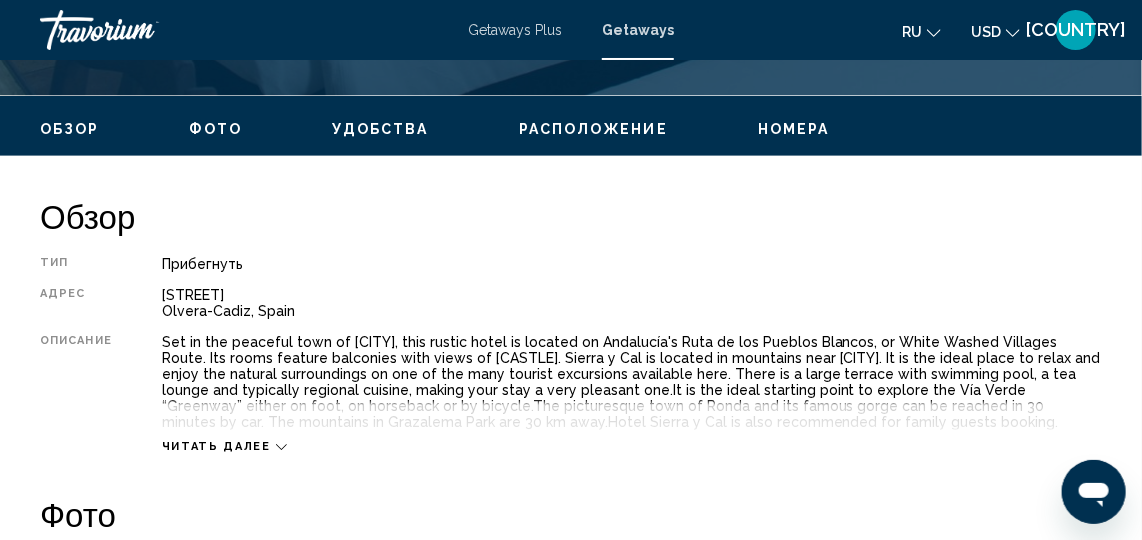 scroll, scrollTop: 913, scrollLeft: 0, axis: vertical 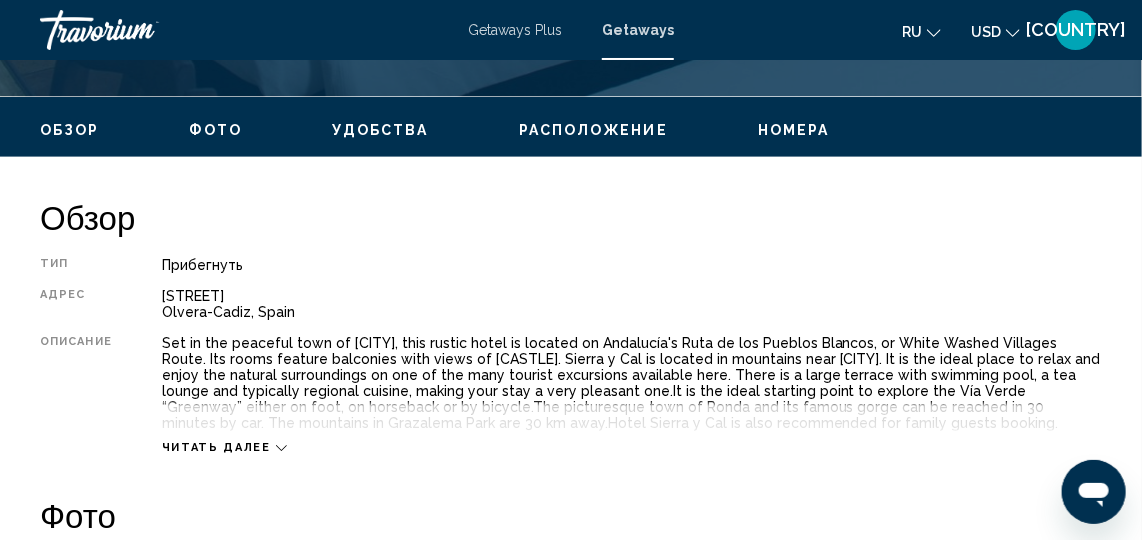 click on "Номера" at bounding box center (794, 130) 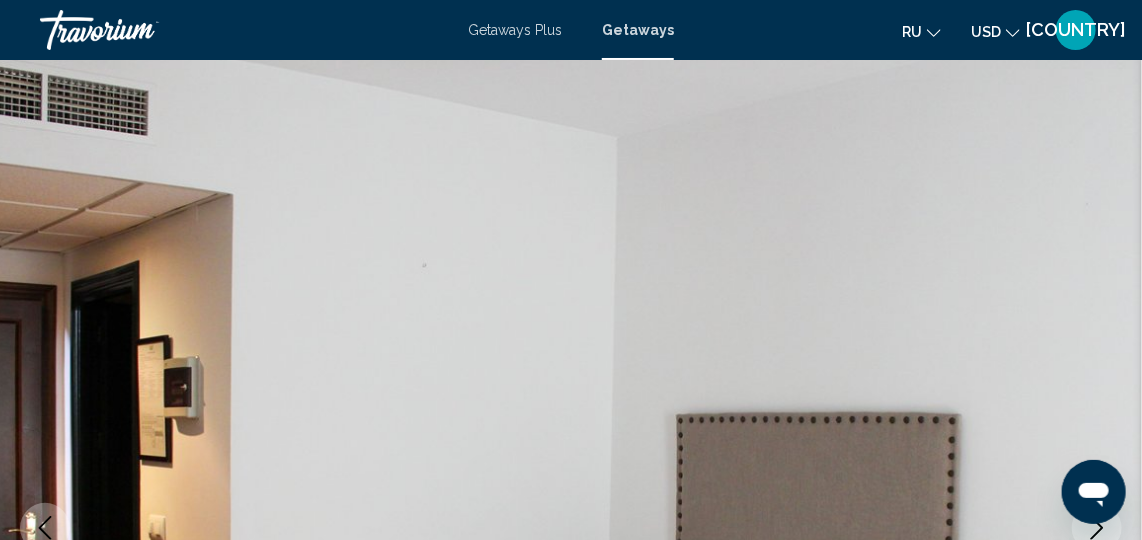 scroll, scrollTop: 0, scrollLeft: 0, axis: both 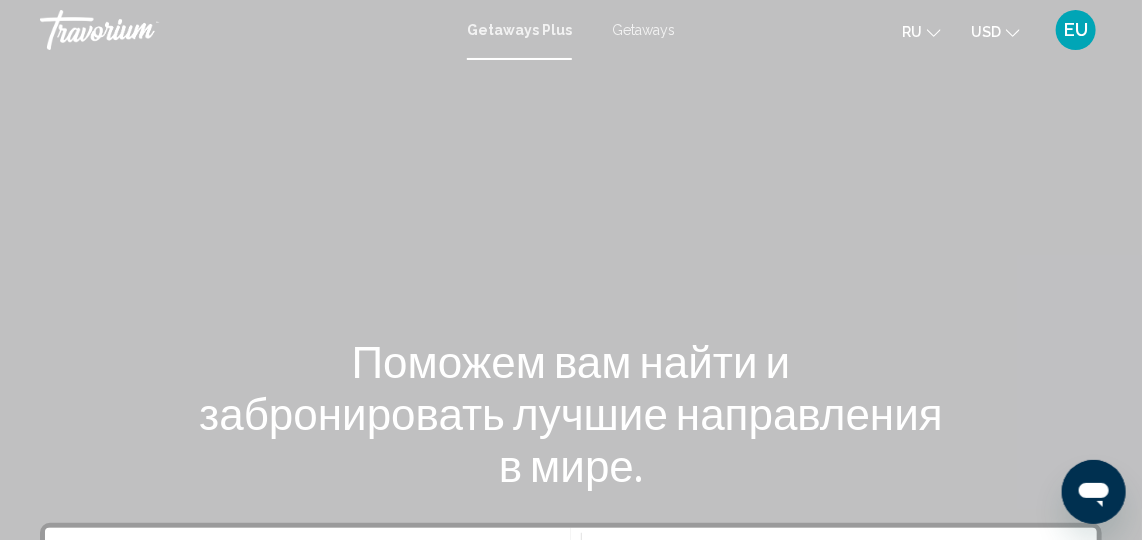 click on "Getaways" at bounding box center [643, 30] 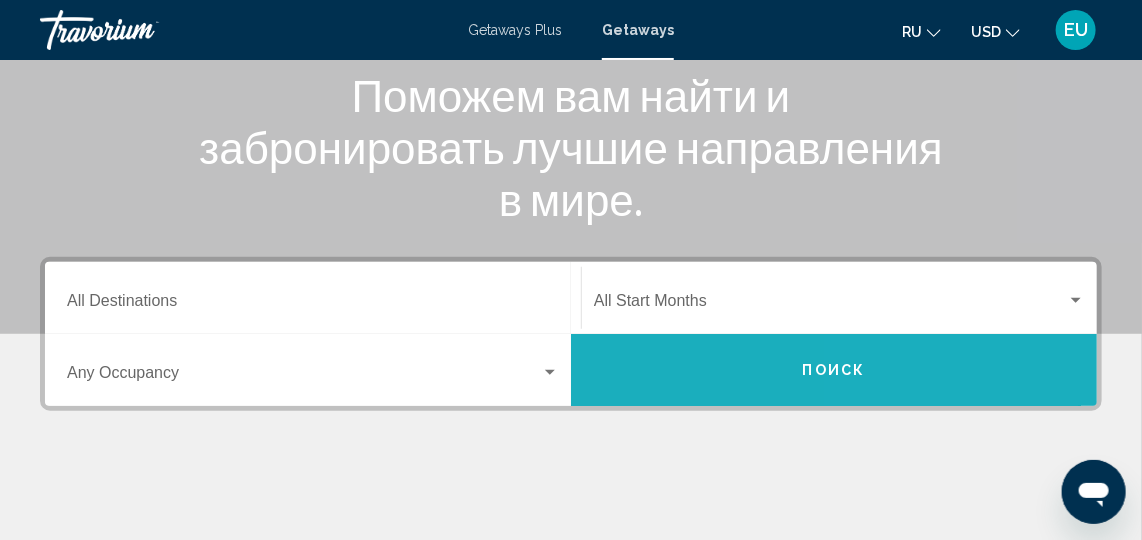 scroll, scrollTop: 286, scrollLeft: 0, axis: vertical 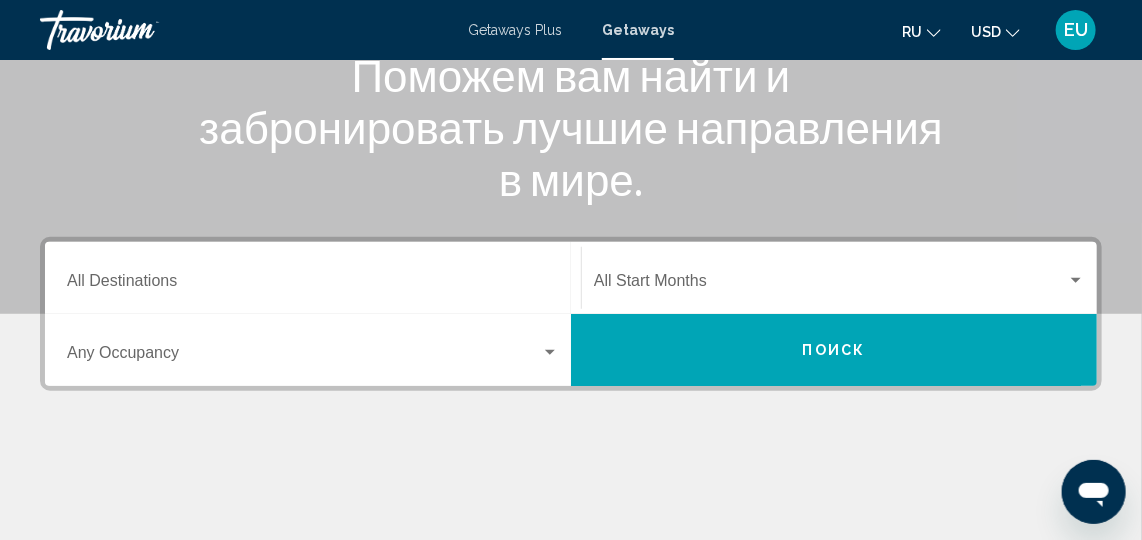 click on "Destination All Destinations" at bounding box center (313, 285) 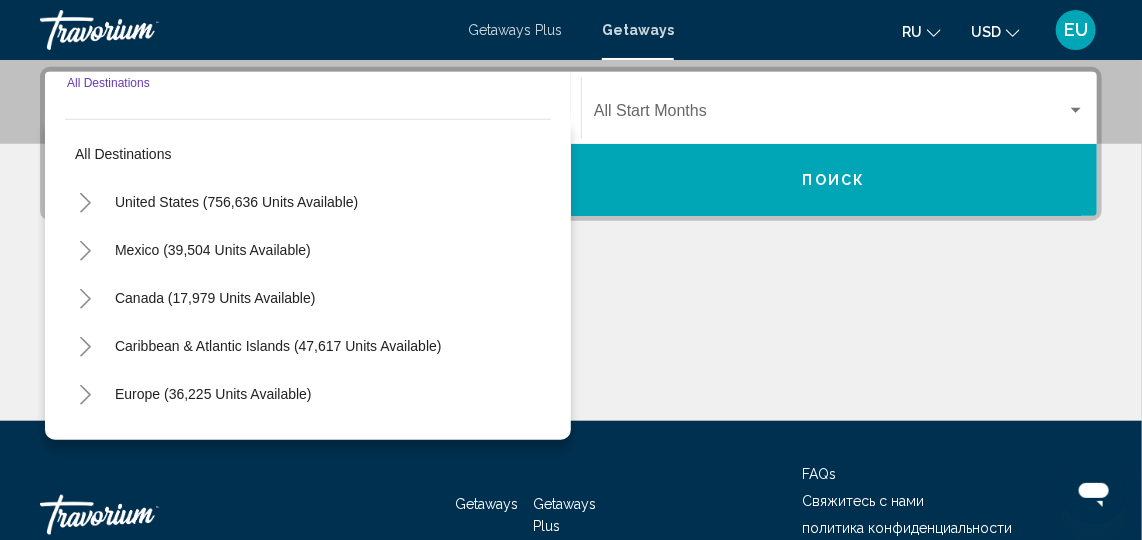 scroll, scrollTop: 457, scrollLeft: 0, axis: vertical 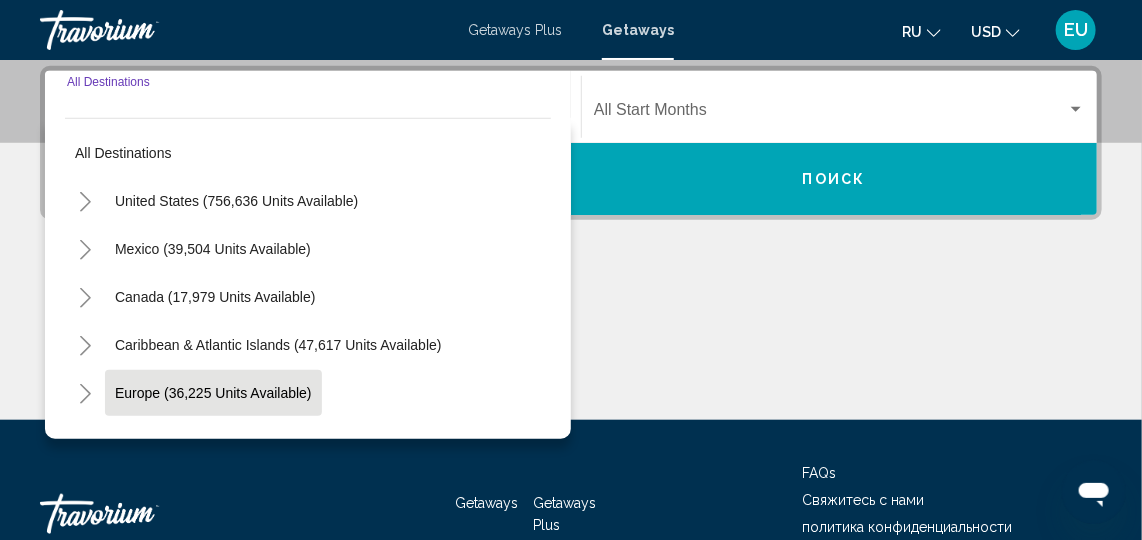 click on "Europe (36,225 units available)" at bounding box center [236, 201] 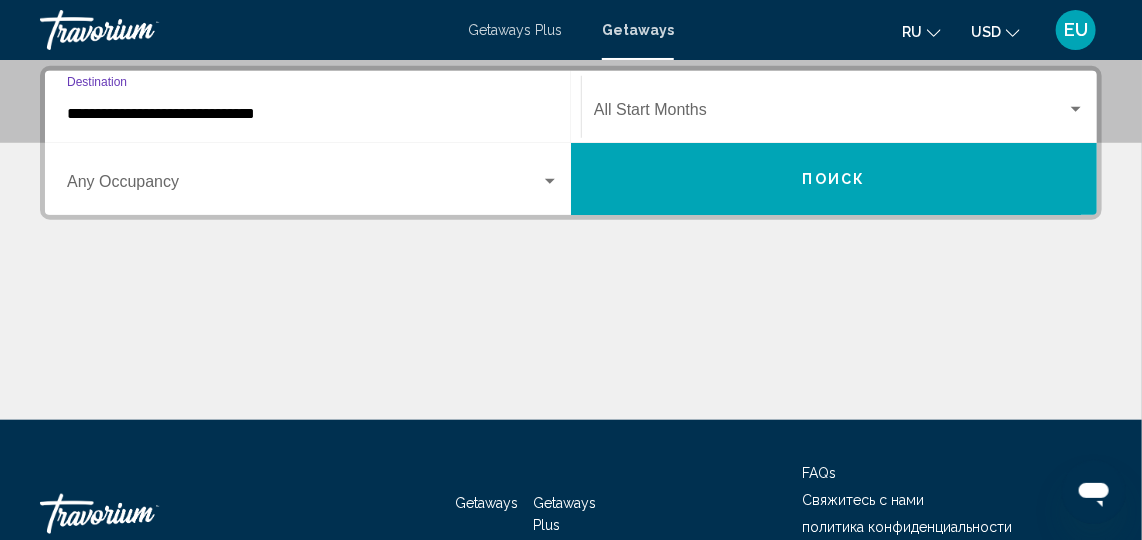 click at bounding box center [830, 114] 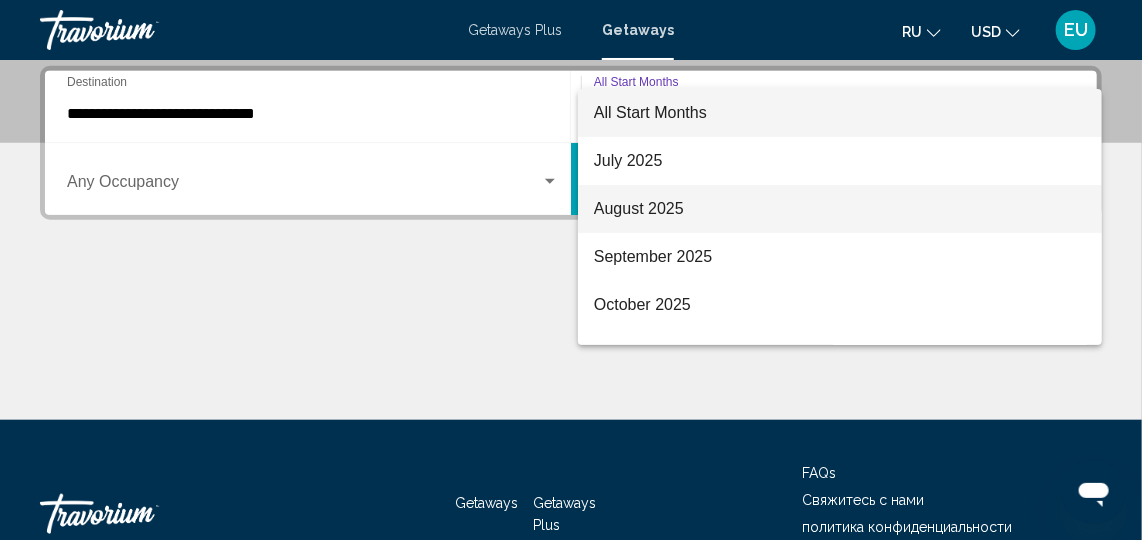 click on "August 2025" at bounding box center (840, 209) 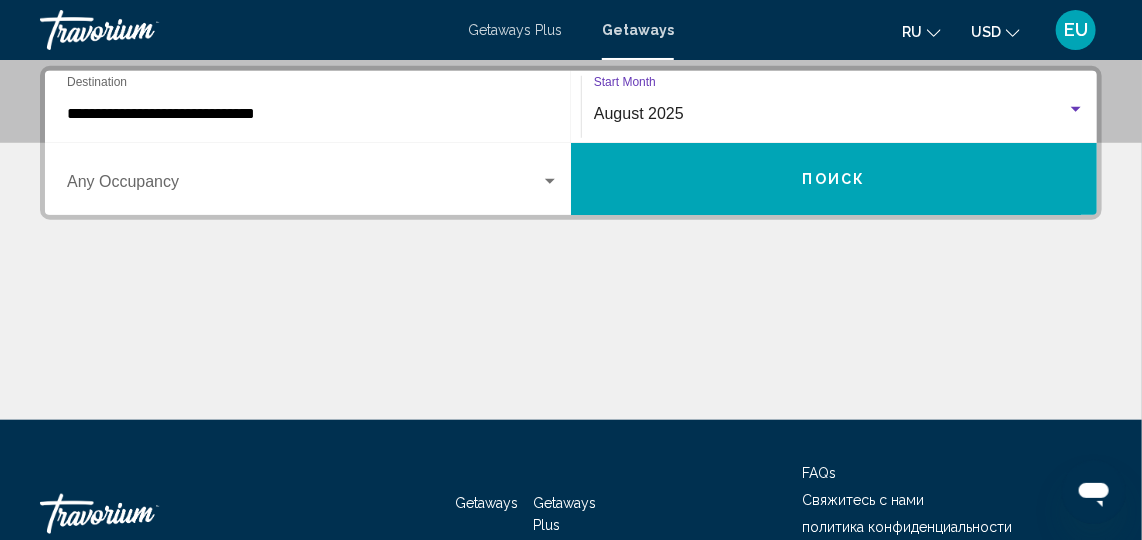 click at bounding box center (550, 181) 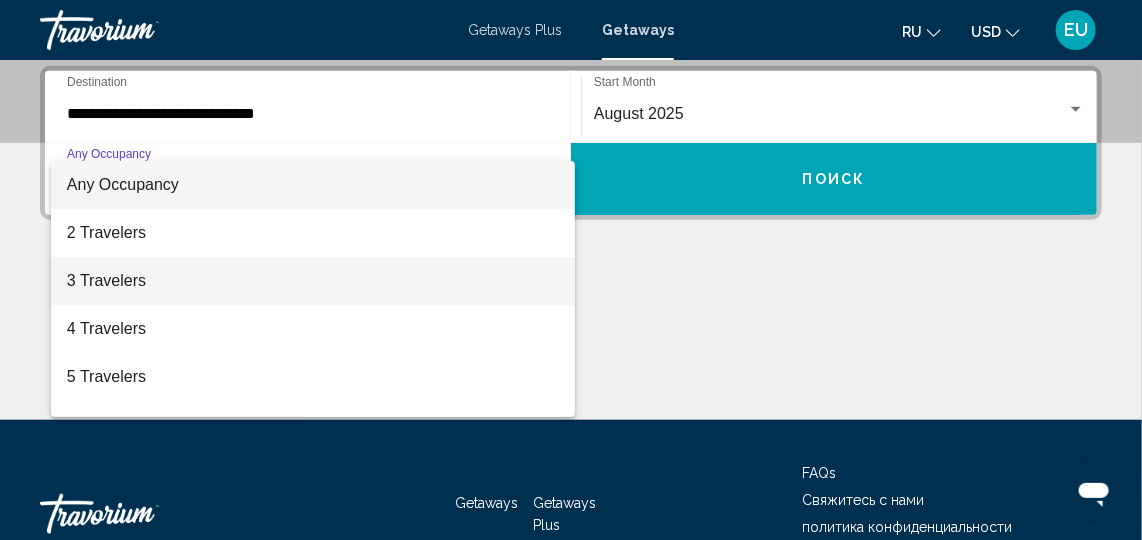 click on "3 Travelers" at bounding box center [313, 281] 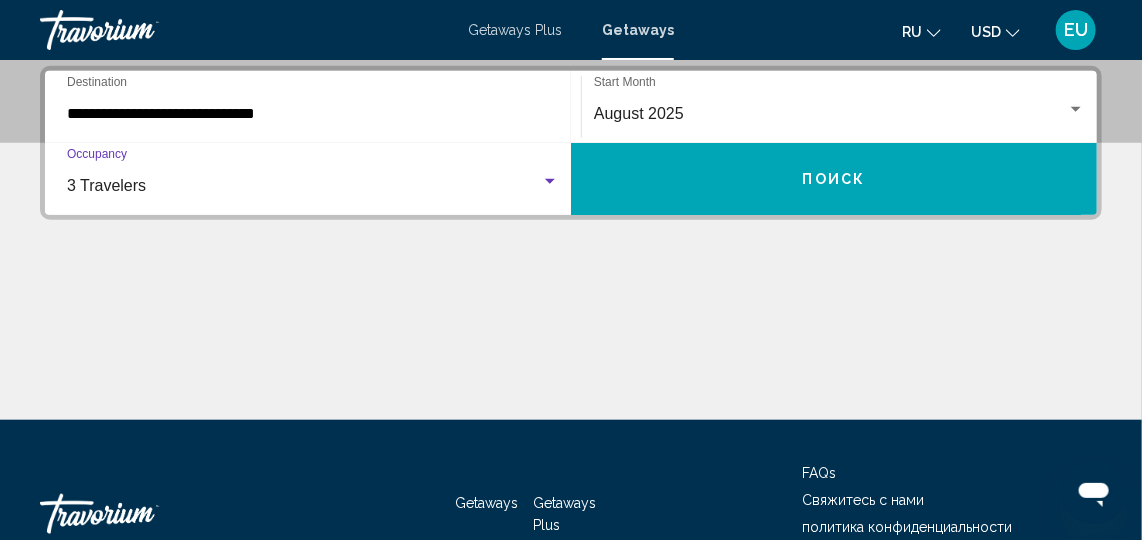click at bounding box center [550, 181] 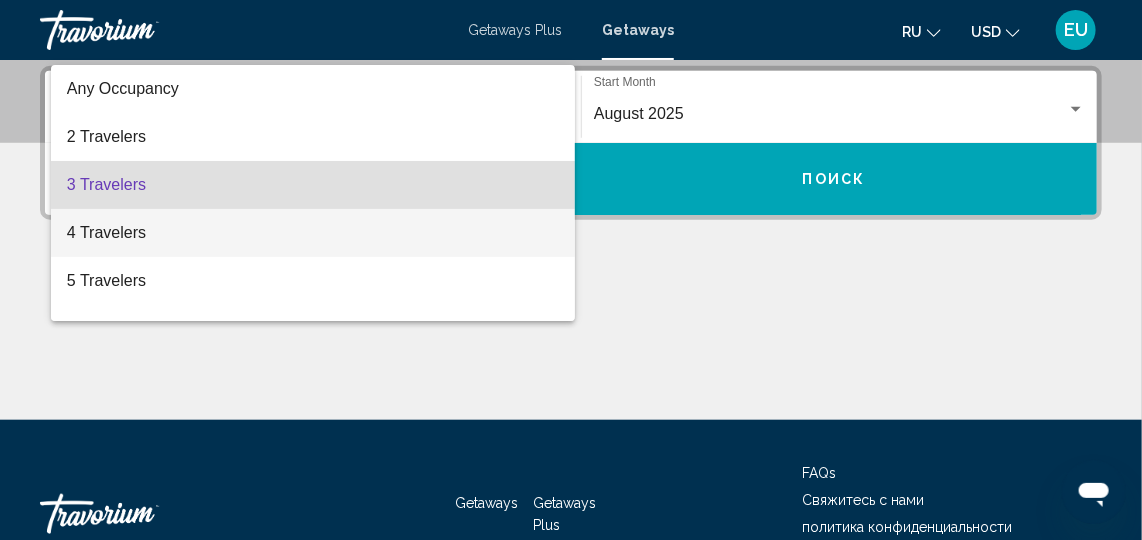 click on "4 Travelers" at bounding box center (313, 233) 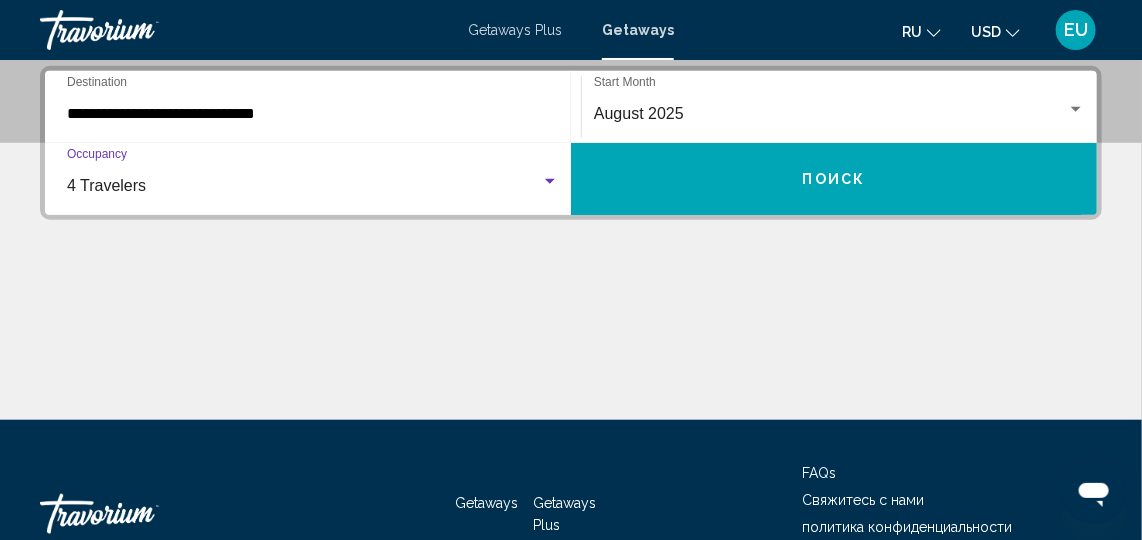 click on "Поиск" at bounding box center (834, 179) 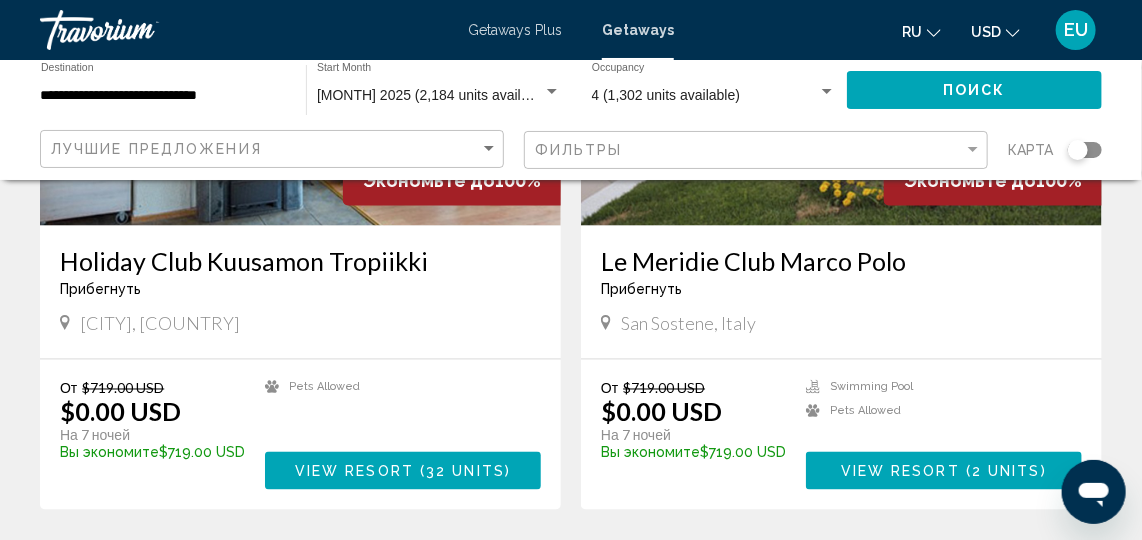 scroll, scrollTop: 992, scrollLeft: 0, axis: vertical 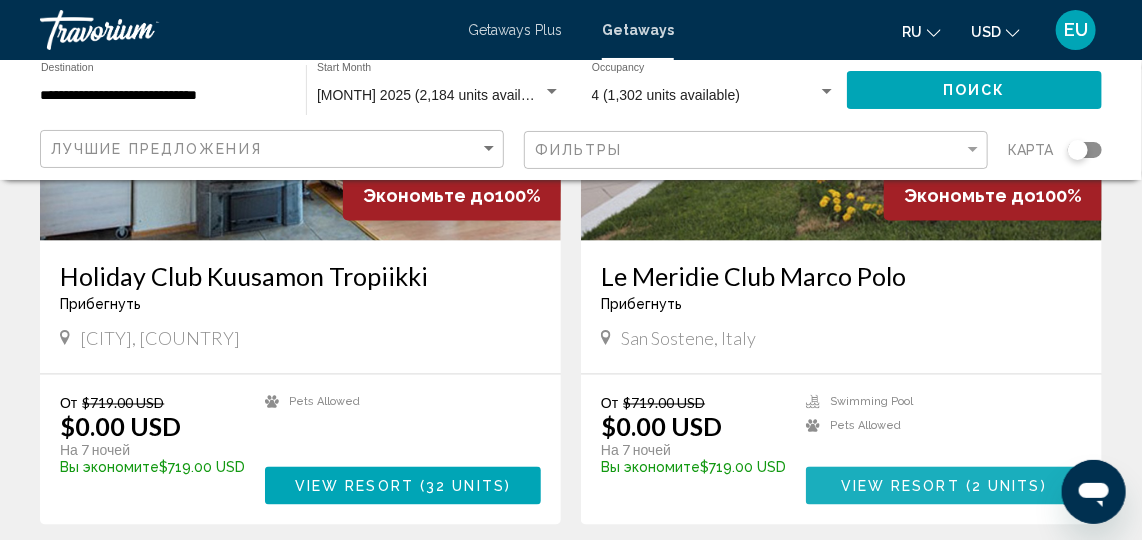 click on "2 units" at bounding box center (1006, 487) 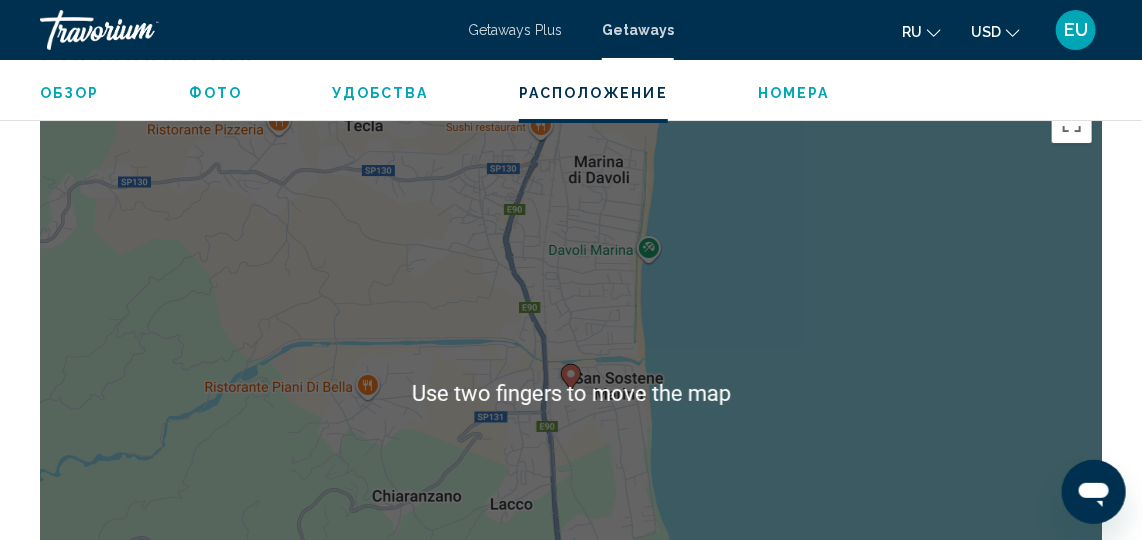 scroll, scrollTop: 2508, scrollLeft: 0, axis: vertical 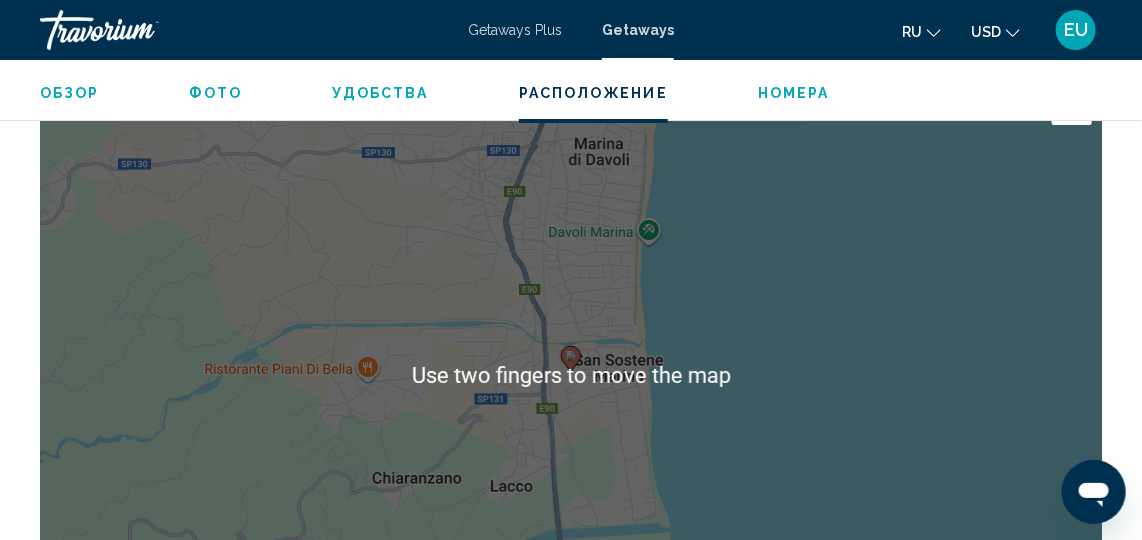 click on "To navigate, press the arrow keys. To activate drag with keyboard, press Alt + Enter. Once in keyboard drag state, use the arrow keys to move the marker. To complete the drag, press the Enter key. To cancel, press Escape." at bounding box center [571, 375] 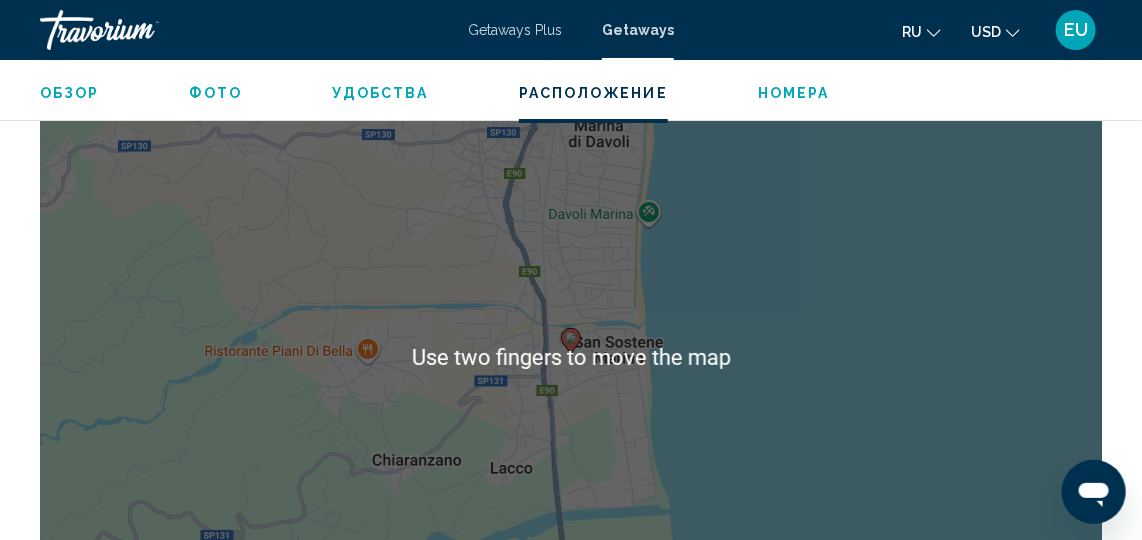 scroll, scrollTop: 2527, scrollLeft: 0, axis: vertical 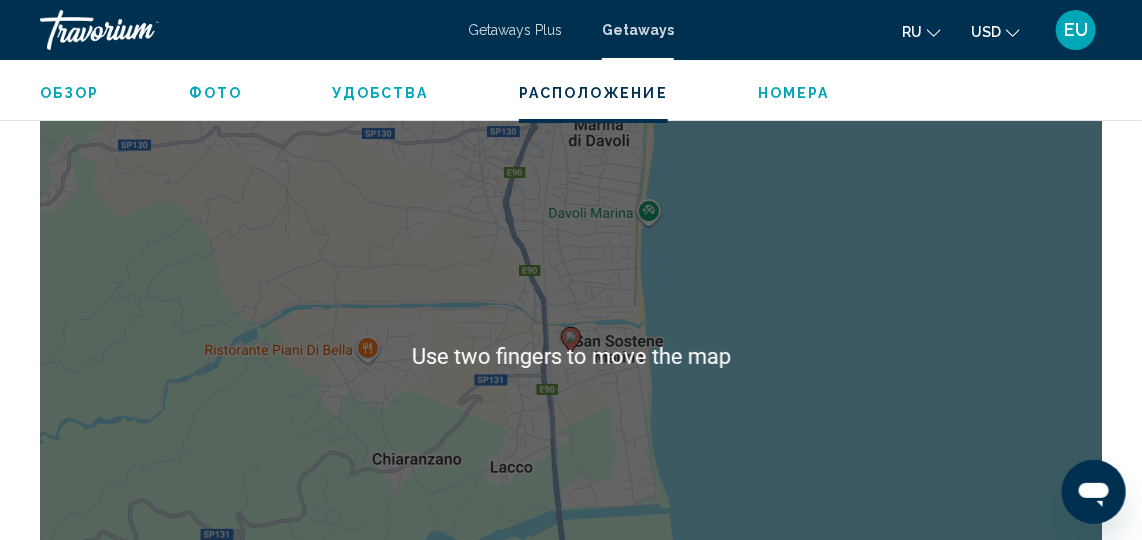 click on "To navigate, press the arrow keys. To activate drag with keyboard, press Alt + Enter. Once in keyboard drag state, use the arrow keys to move the marker. To complete the drag, press the Enter key. To cancel, press Escape." at bounding box center [571, 356] 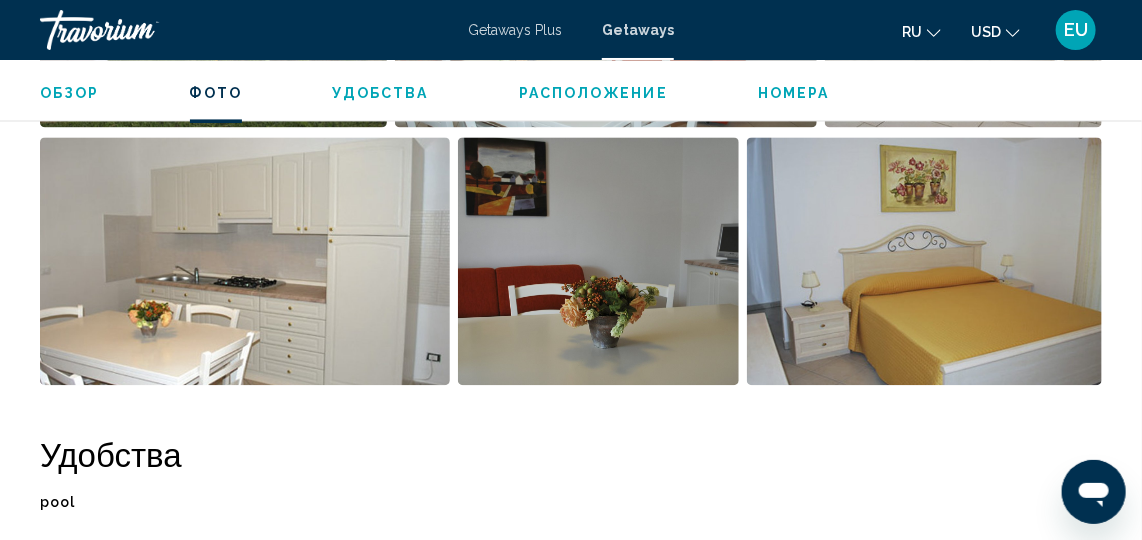 scroll, scrollTop: 1467, scrollLeft: 0, axis: vertical 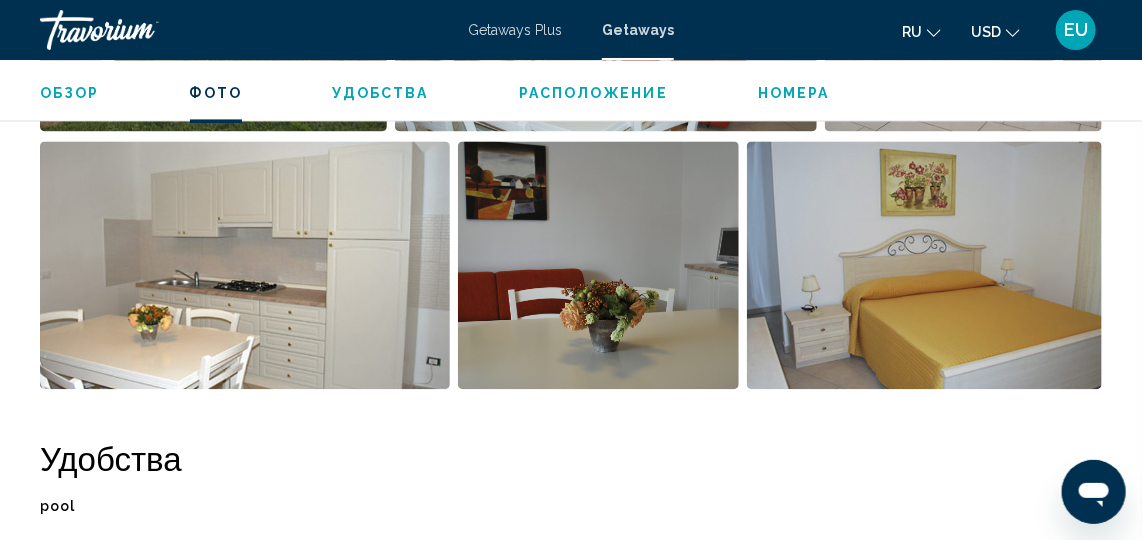 click on "Обзор" at bounding box center (70, 93) 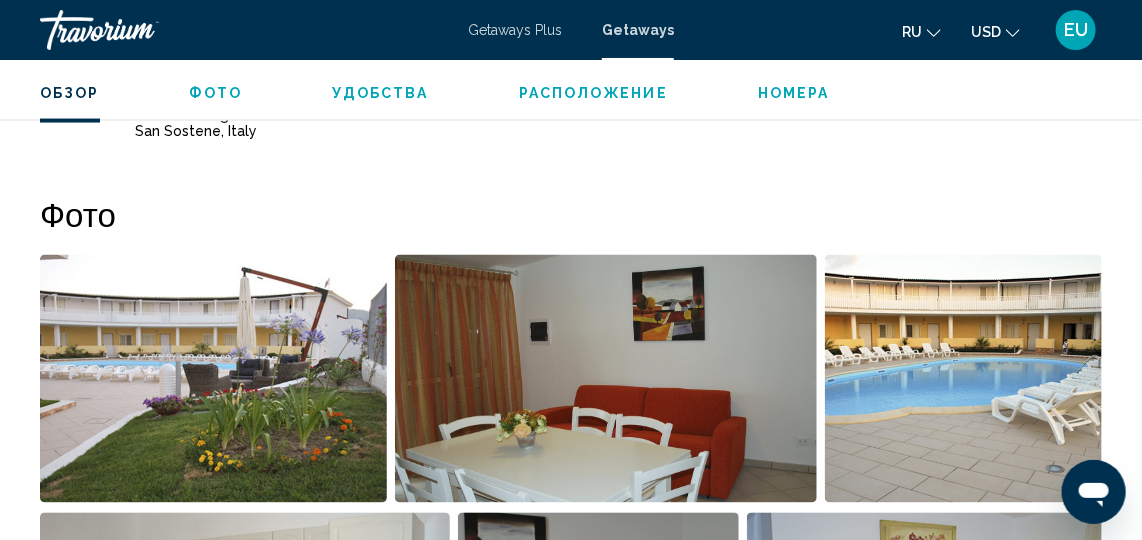 scroll, scrollTop: 990, scrollLeft: 0, axis: vertical 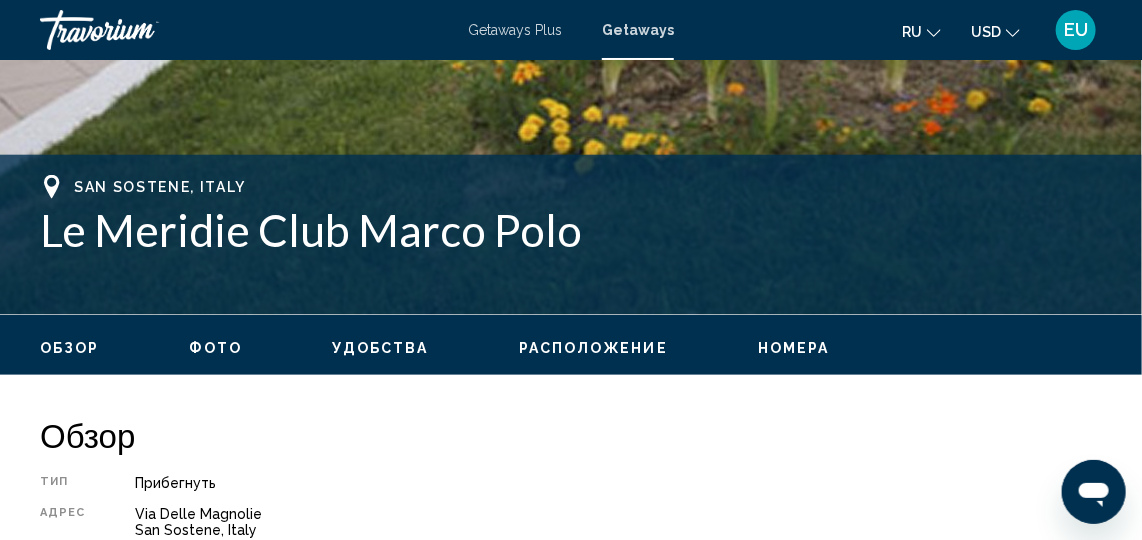 click on "Фото" at bounding box center [216, 348] 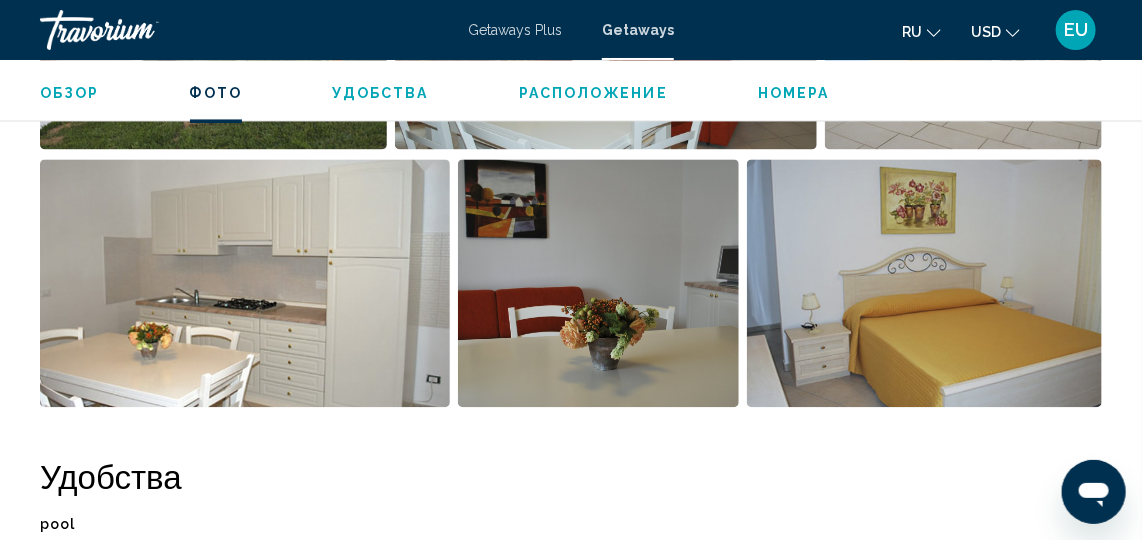 scroll, scrollTop: 1453, scrollLeft: 0, axis: vertical 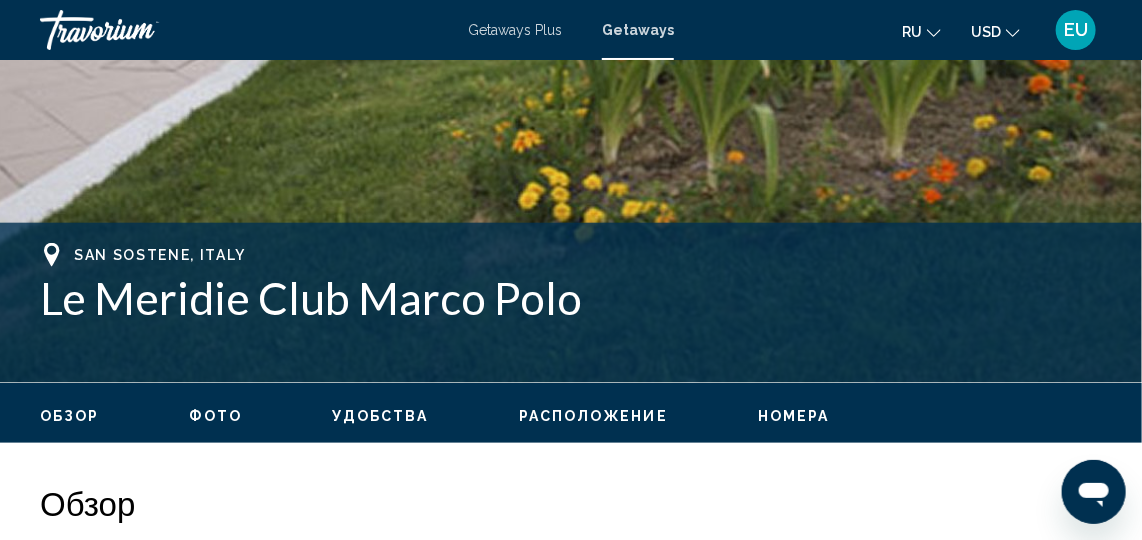 click on "Номера" at bounding box center [794, 416] 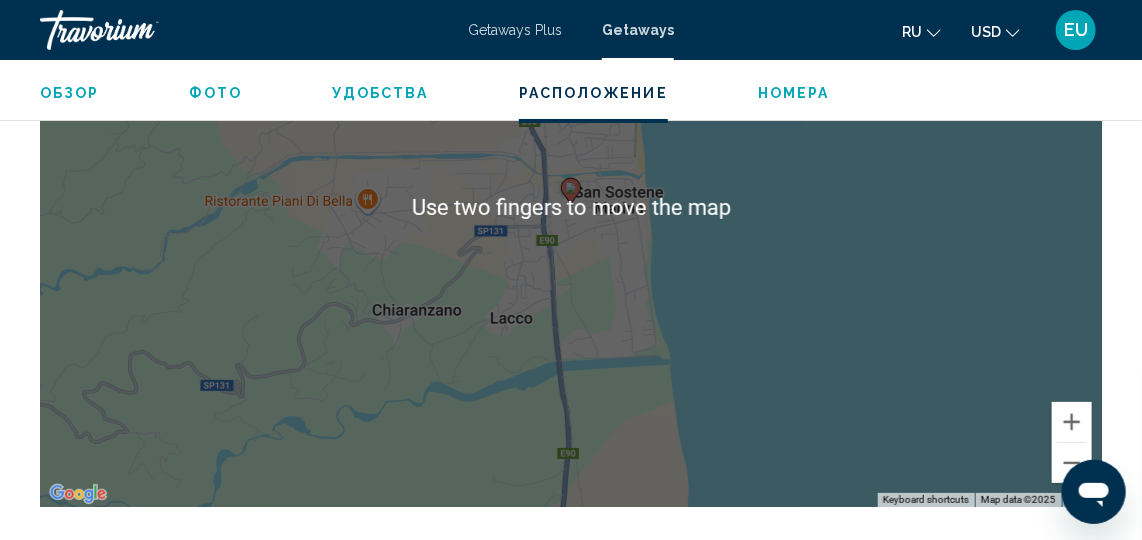 scroll, scrollTop: 2647, scrollLeft: 0, axis: vertical 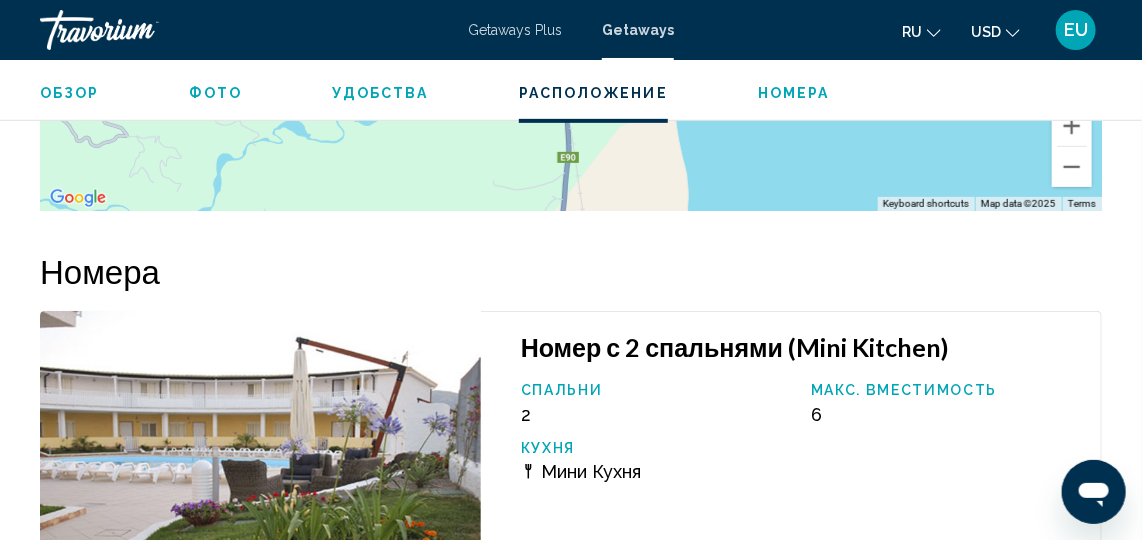 click at bounding box center (260, 479) 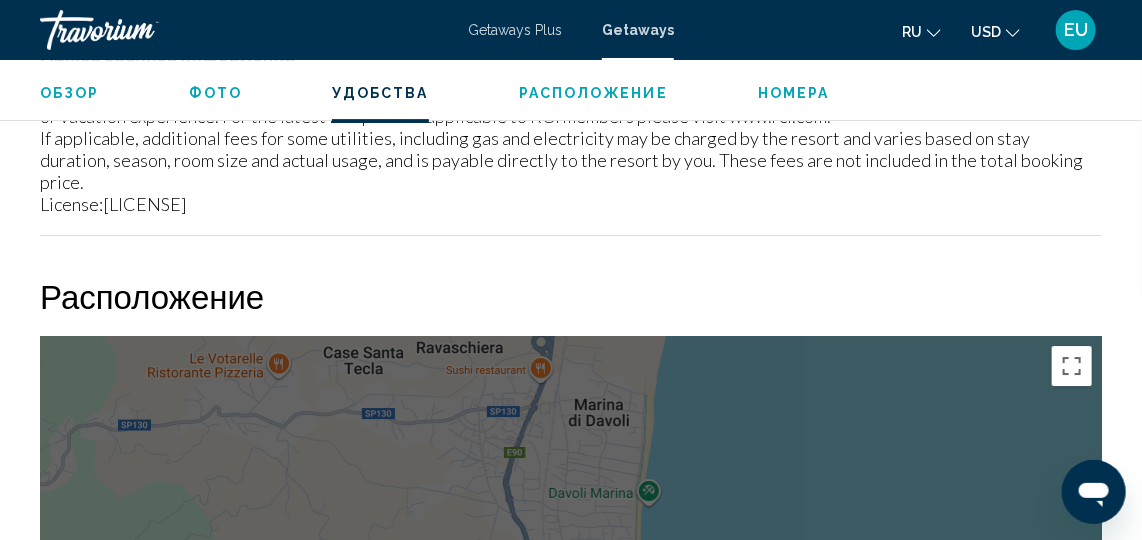 scroll, scrollTop: 2242, scrollLeft: 0, axis: vertical 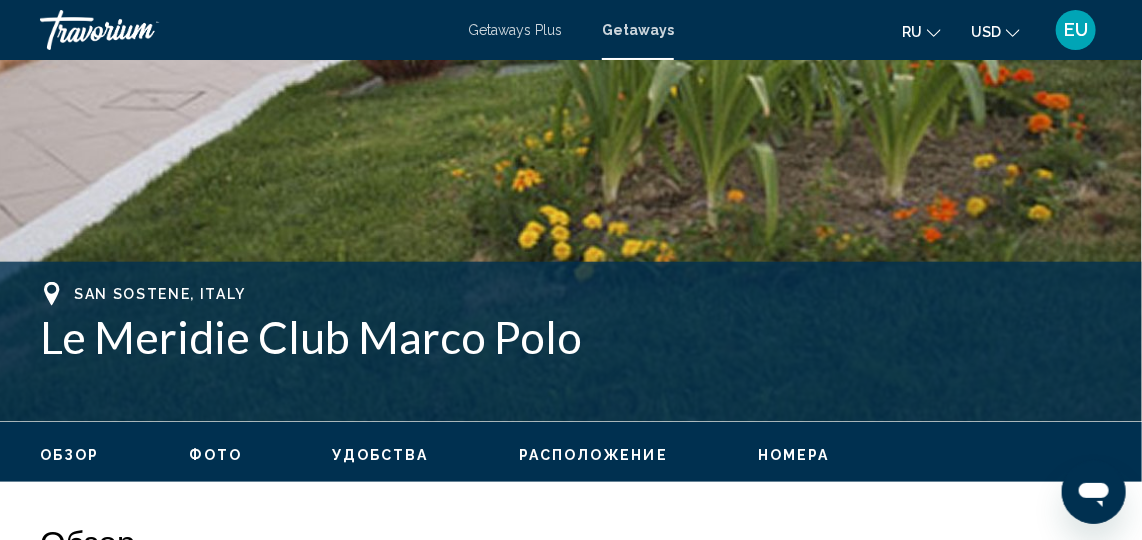 click on "Расположение" at bounding box center [593, 455] 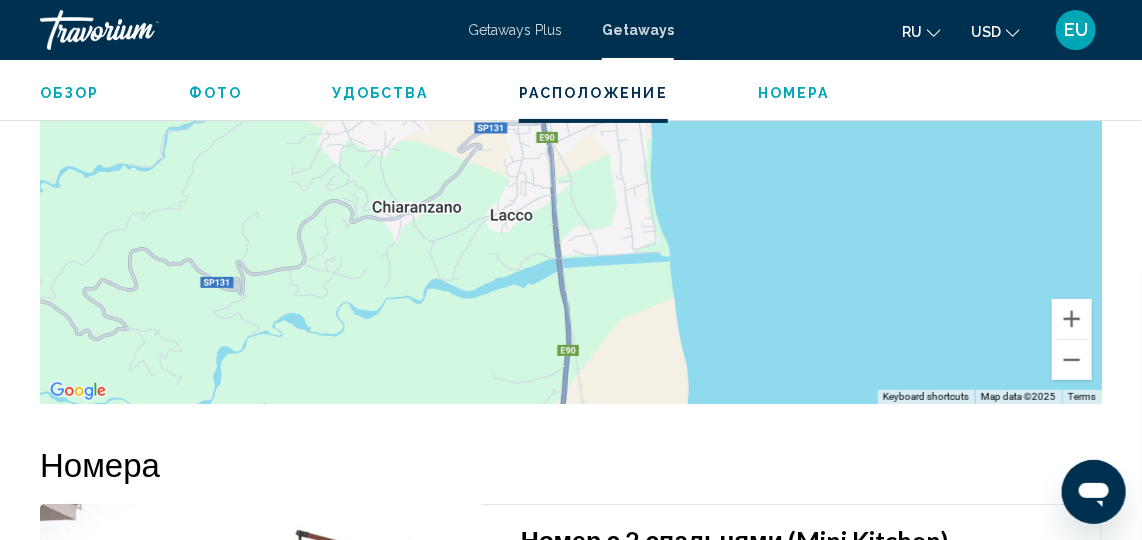 scroll, scrollTop: 2767, scrollLeft: 0, axis: vertical 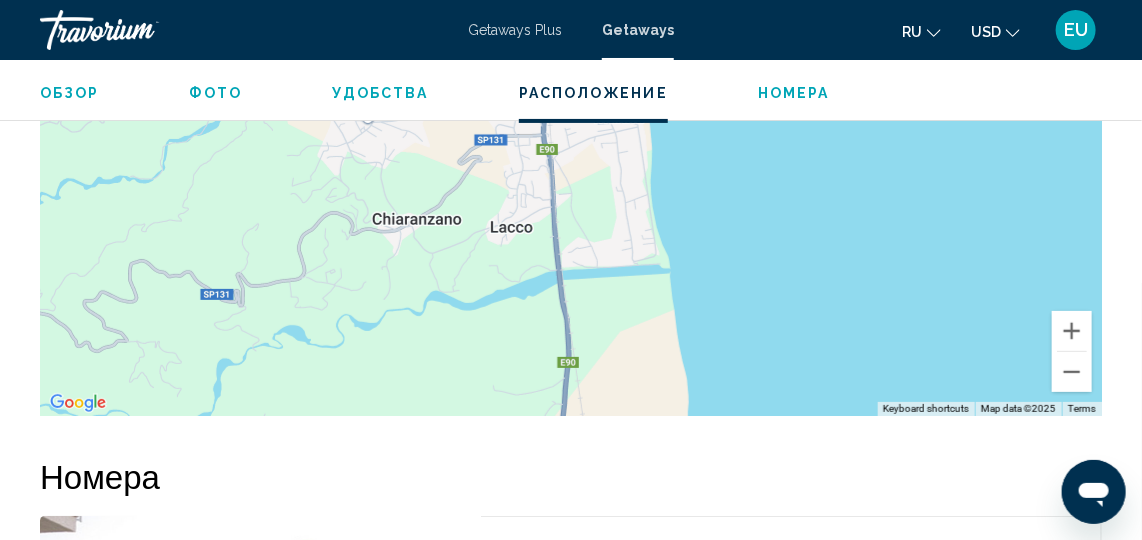 click on "Обзор" at bounding box center (70, 93) 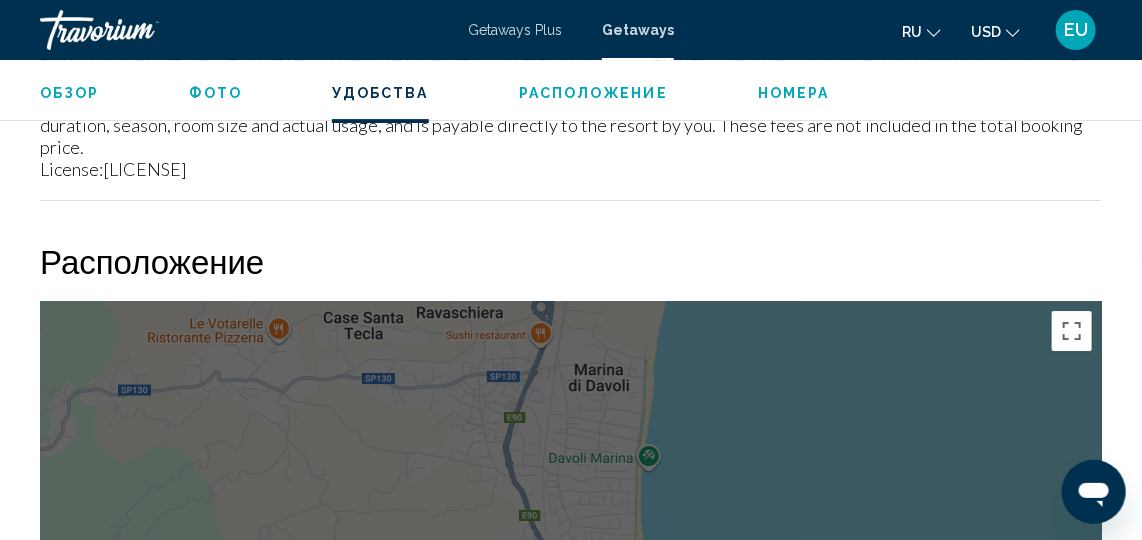 scroll, scrollTop: 2273, scrollLeft: 0, axis: vertical 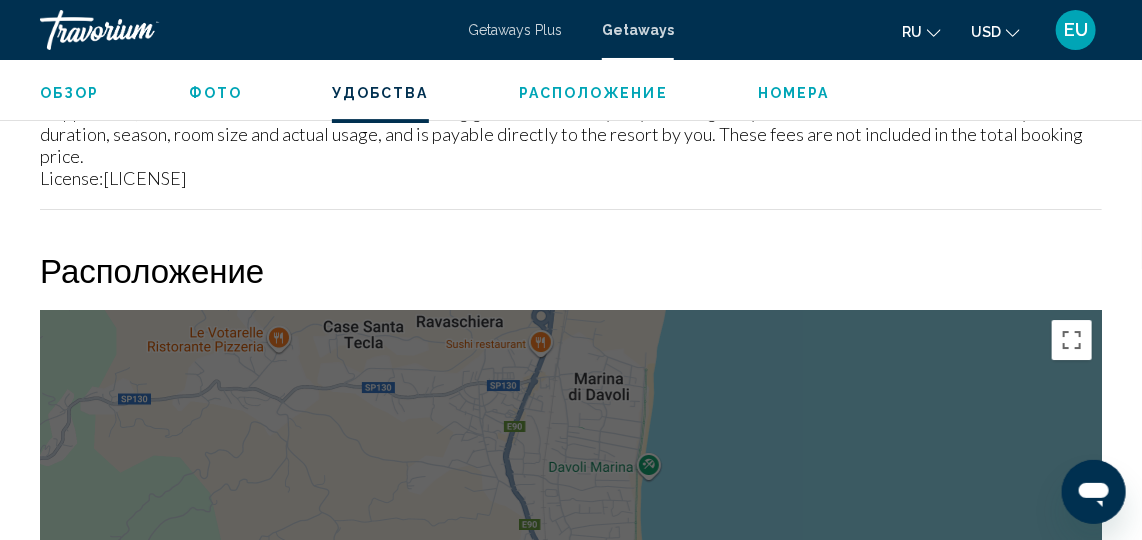 click on "To navigate, press the arrow keys. To activate drag with keyboard, press Alt + Enter. Once in keyboard drag state, use the arrow keys to move the marker. To complete the drag, press the Enter key. To cancel, press Escape." at bounding box center [571, 610] 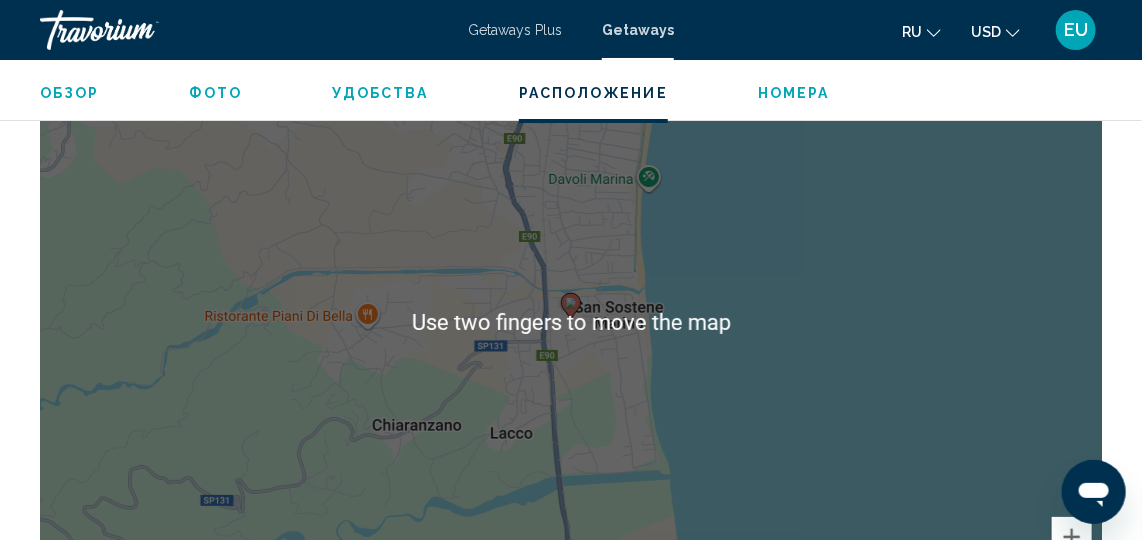 scroll, scrollTop: 2562, scrollLeft: 0, axis: vertical 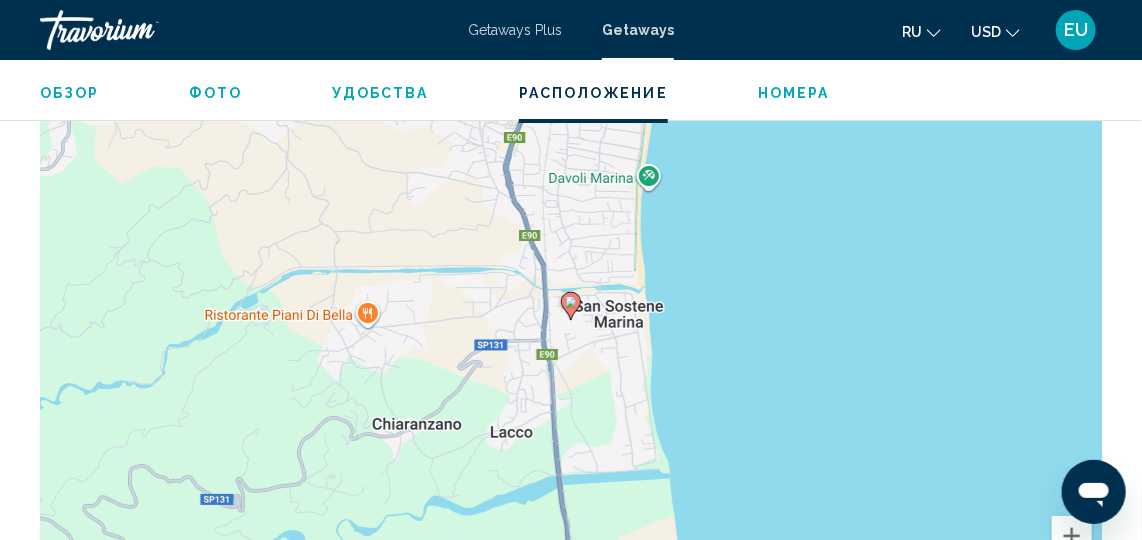 click on "To navigate, press the arrow keys. To activate drag with keyboard, press Alt + Enter. Once in keyboard drag state, use the arrow keys to move the marker. To complete the drag, press the Enter key. To cancel, press Escape." at bounding box center (571, 321) 